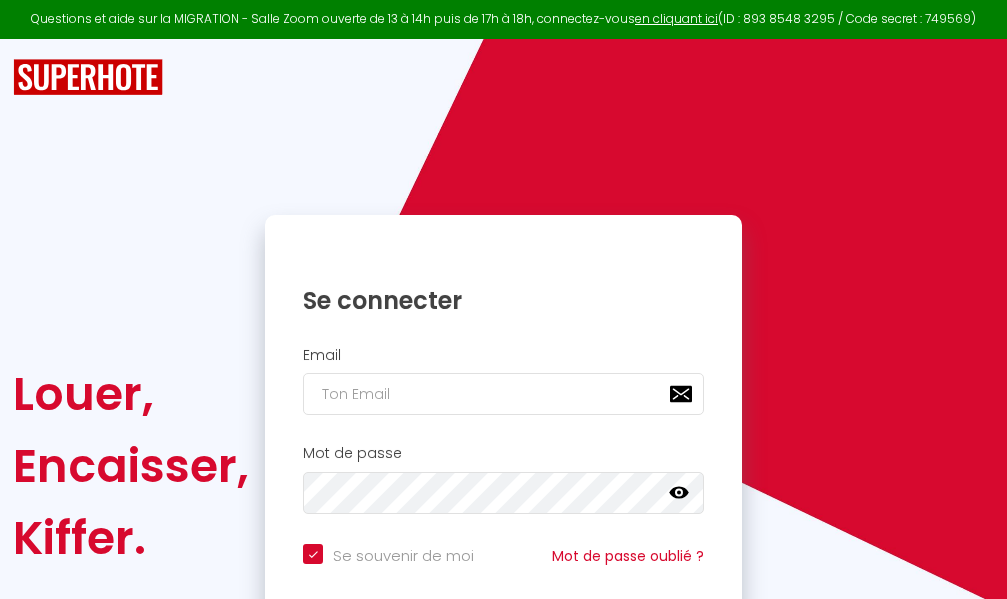 scroll, scrollTop: 0, scrollLeft: 0, axis: both 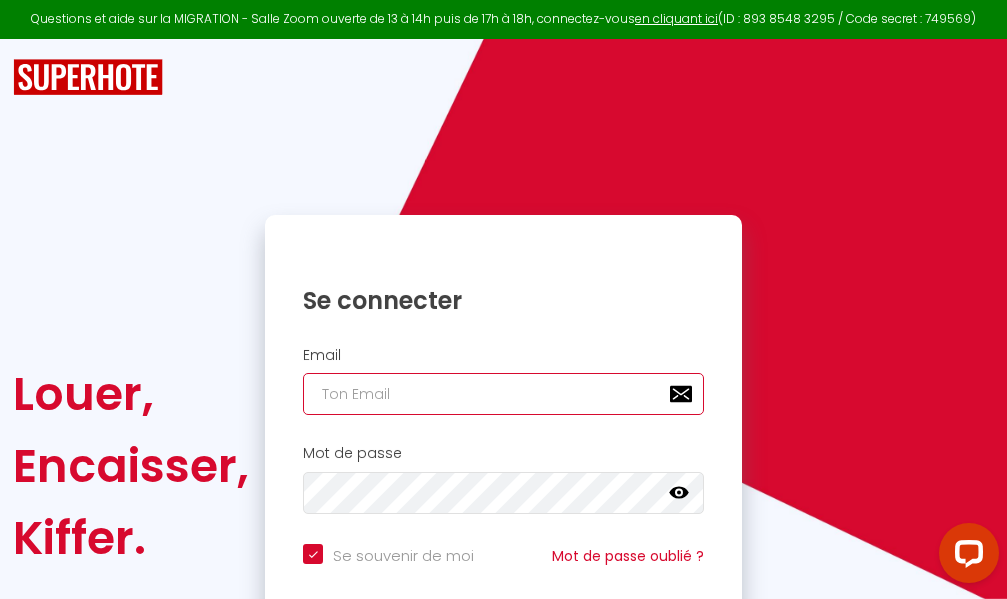 click at bounding box center [503, 394] 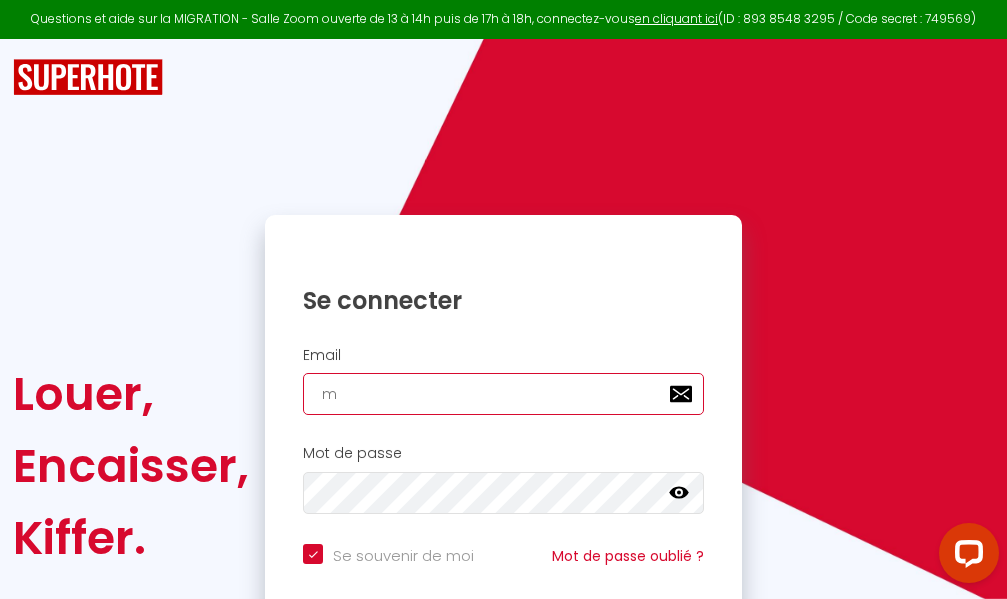 checkbox on "true" 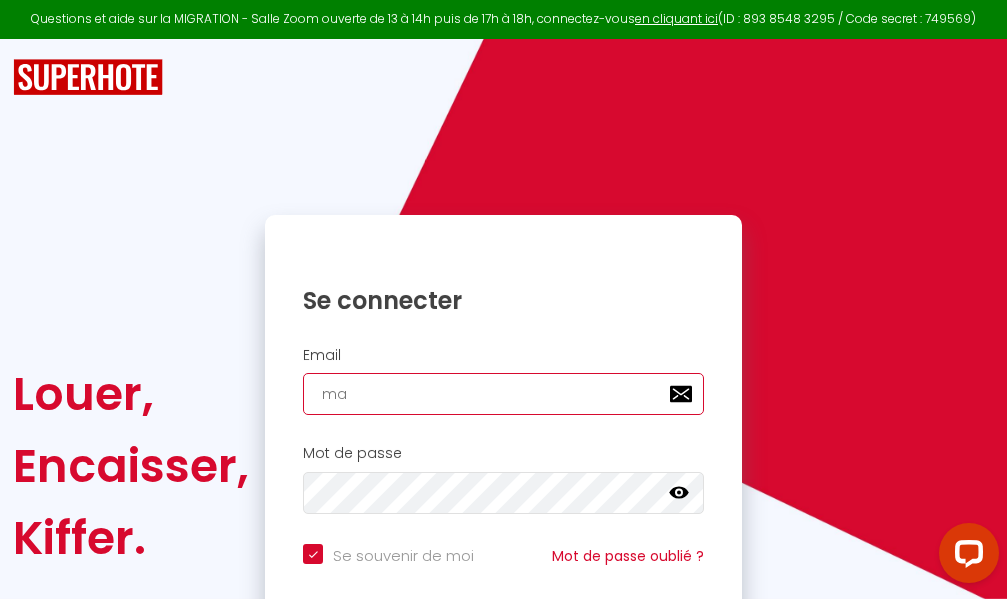 checkbox on "true" 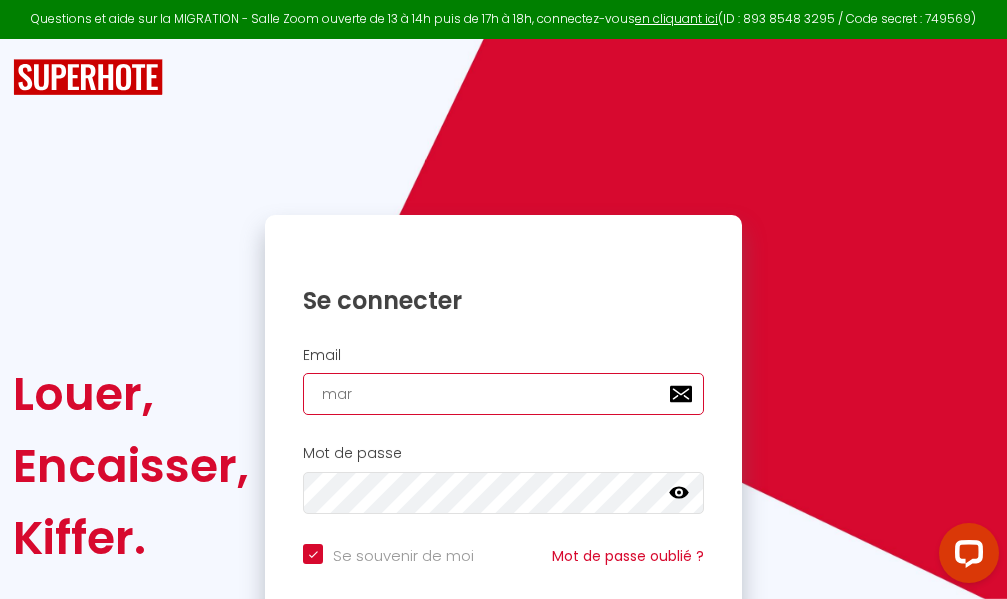 checkbox on "true" 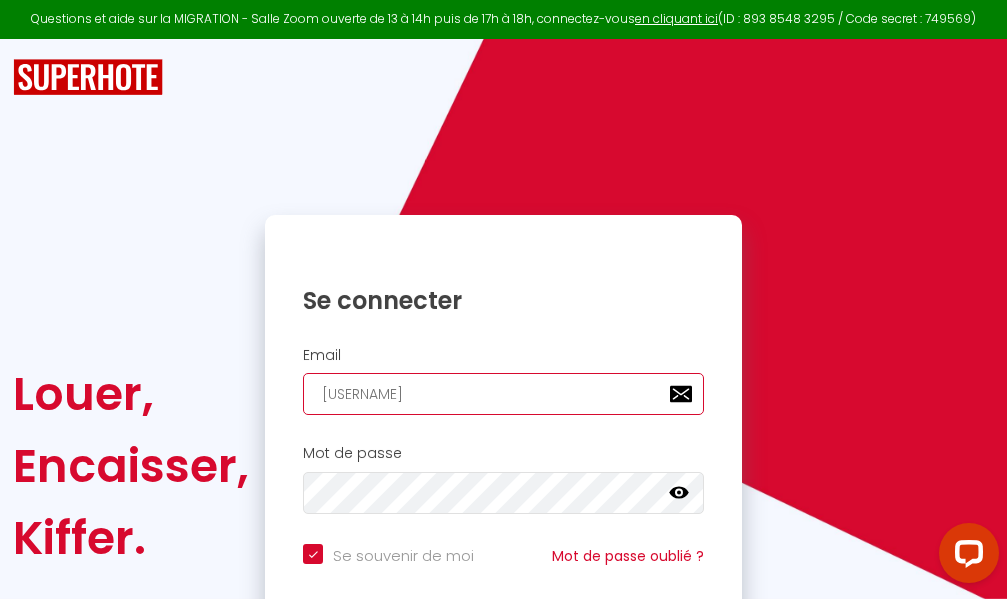 checkbox on "true" 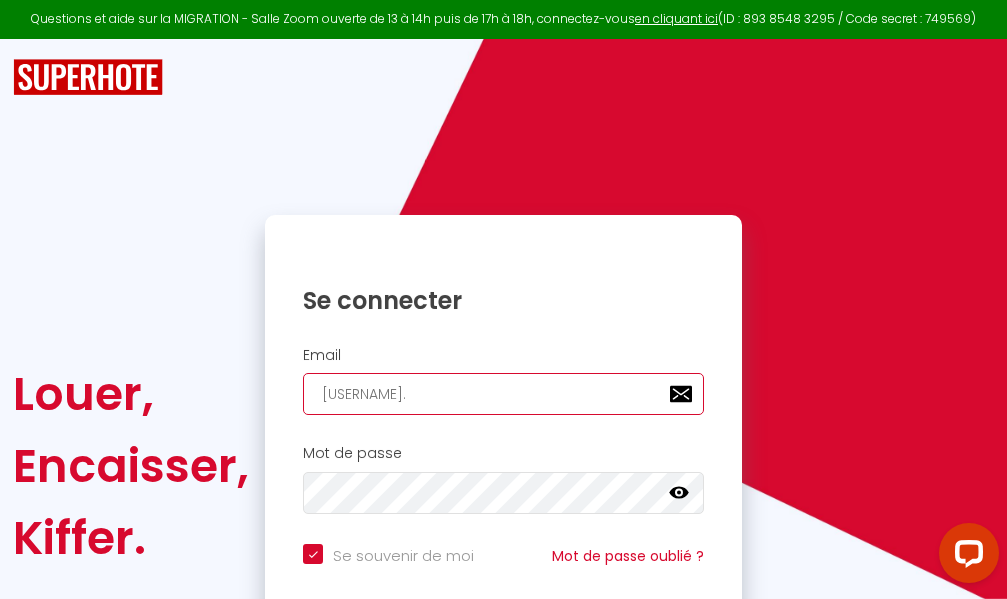 checkbox on "true" 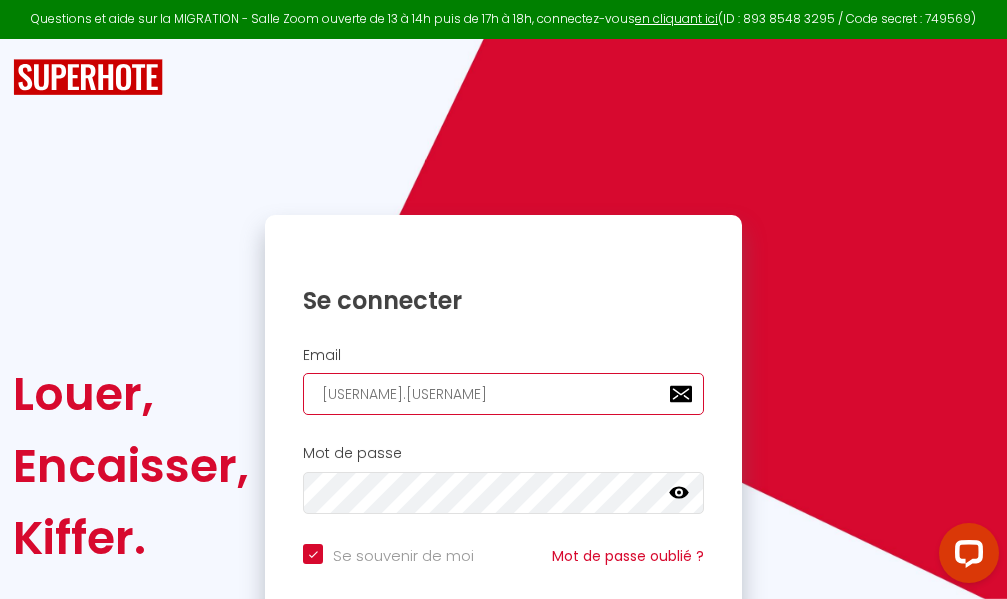 checkbox on "true" 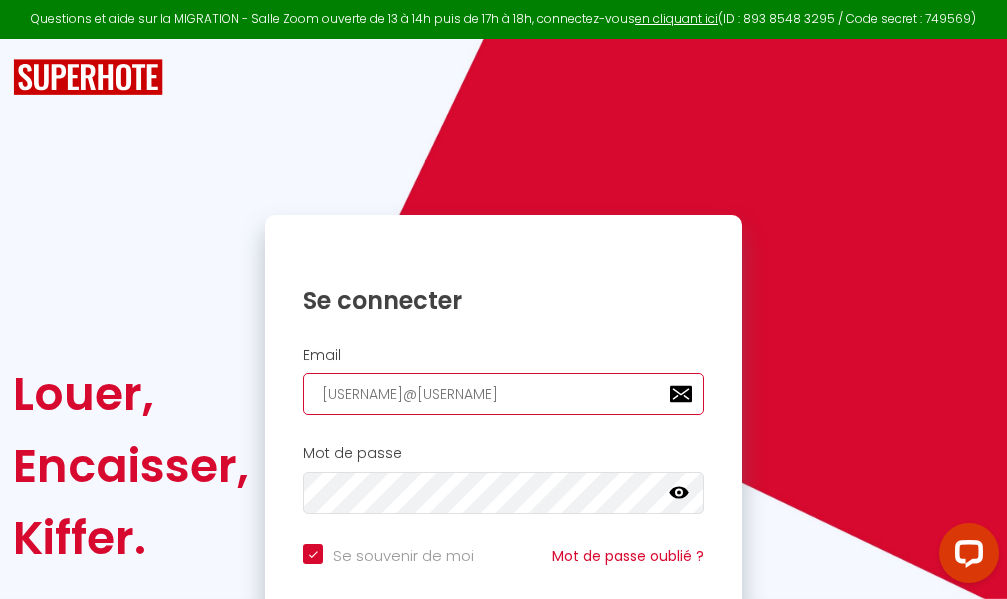 checkbox on "true" 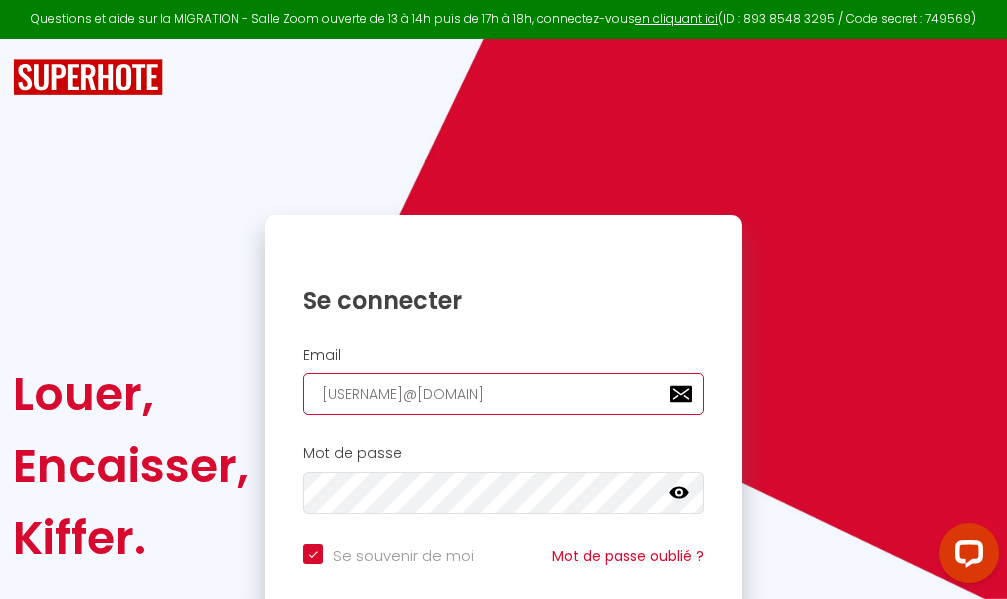 checkbox on "true" 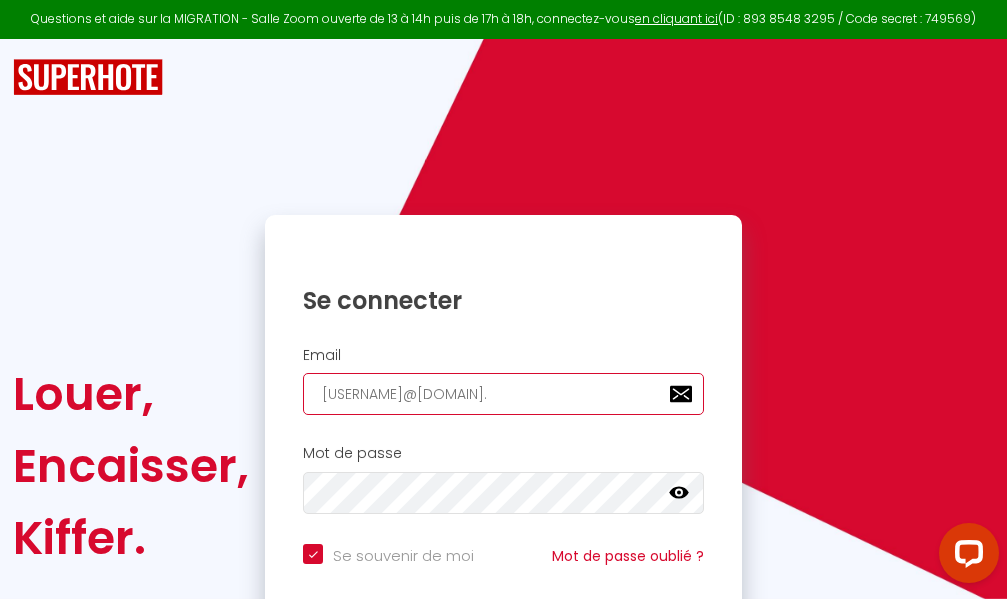 checkbox on "true" 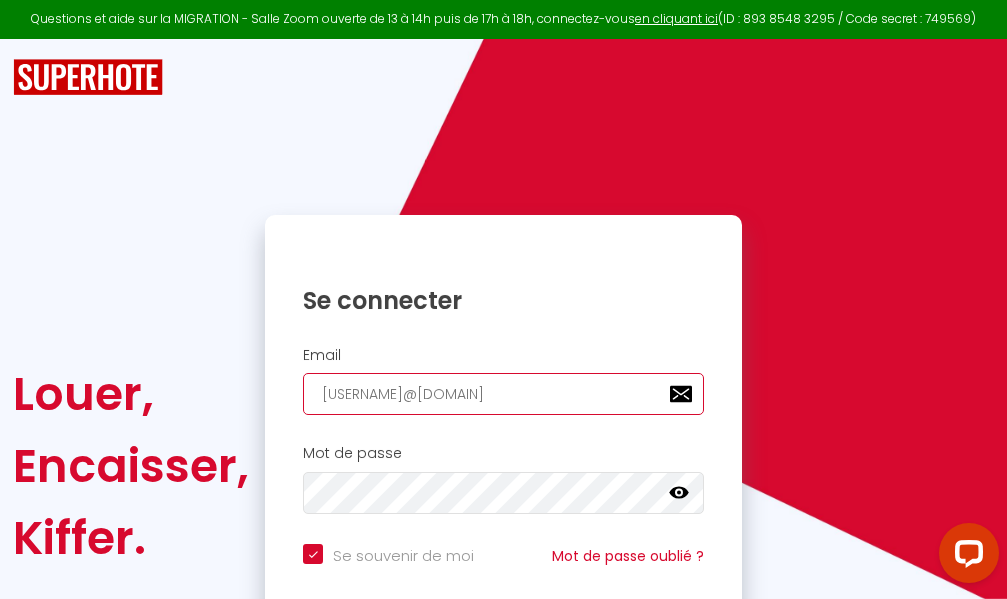 checkbox on "true" 